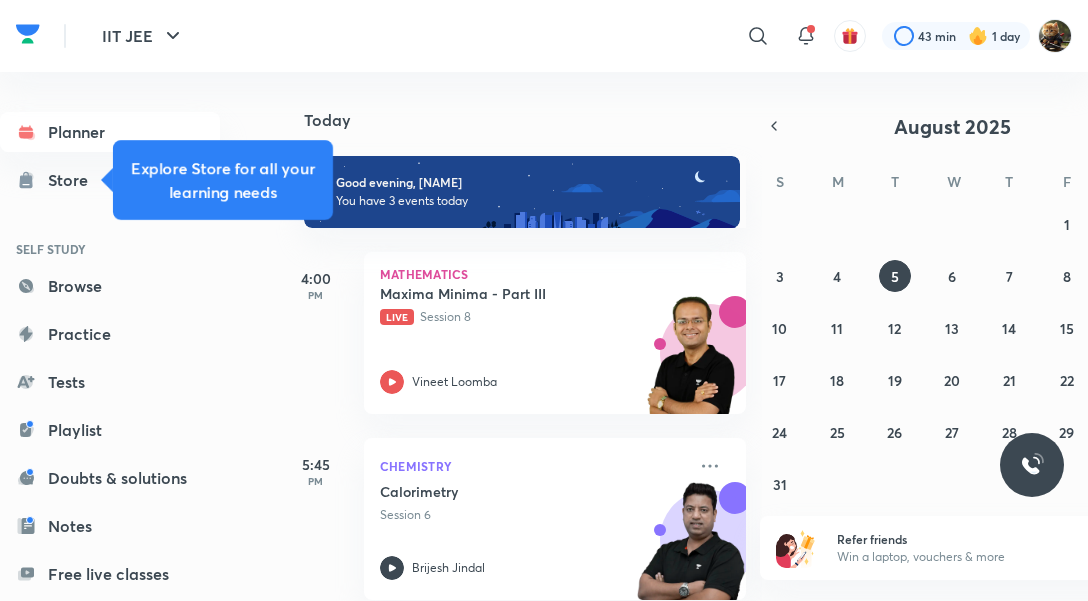 scroll, scrollTop: 0, scrollLeft: 0, axis: both 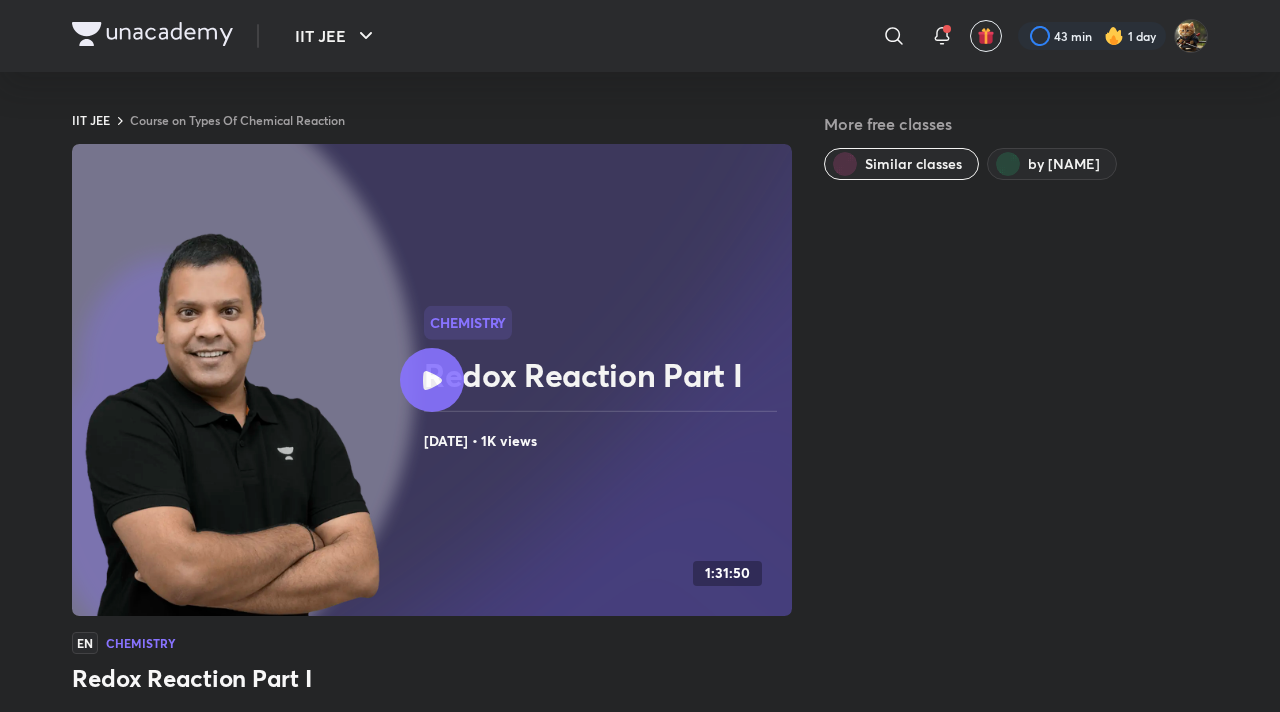 click on "Redox Reaction Part I" at bounding box center [604, 375] 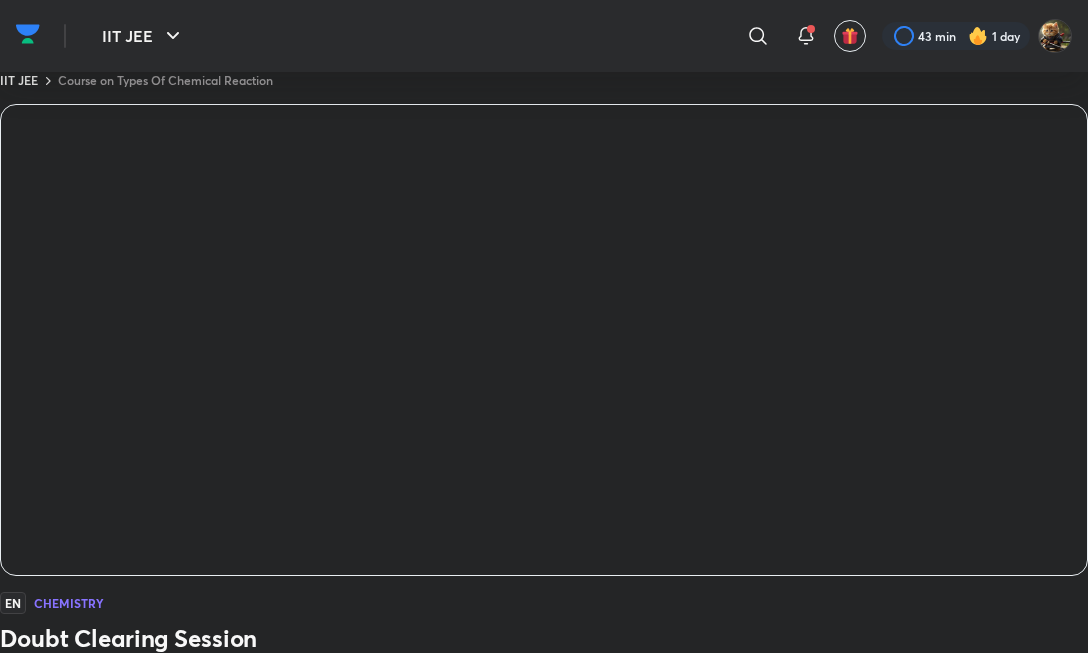 scroll, scrollTop: 1147, scrollLeft: 0, axis: vertical 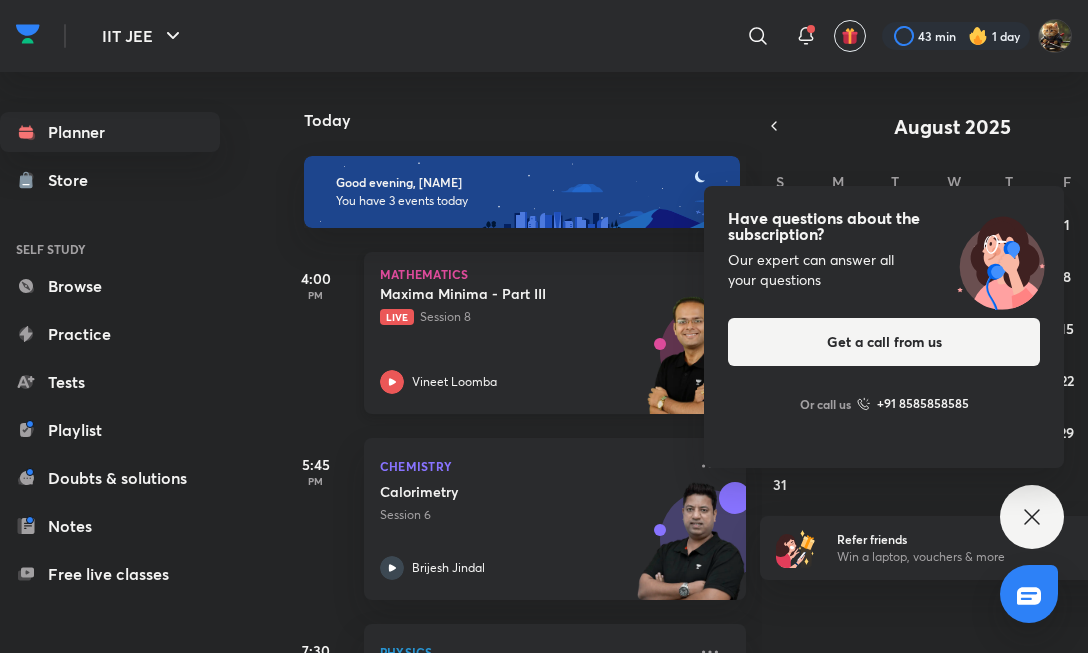 click on "Vineet Loomba" at bounding box center (454, 382) 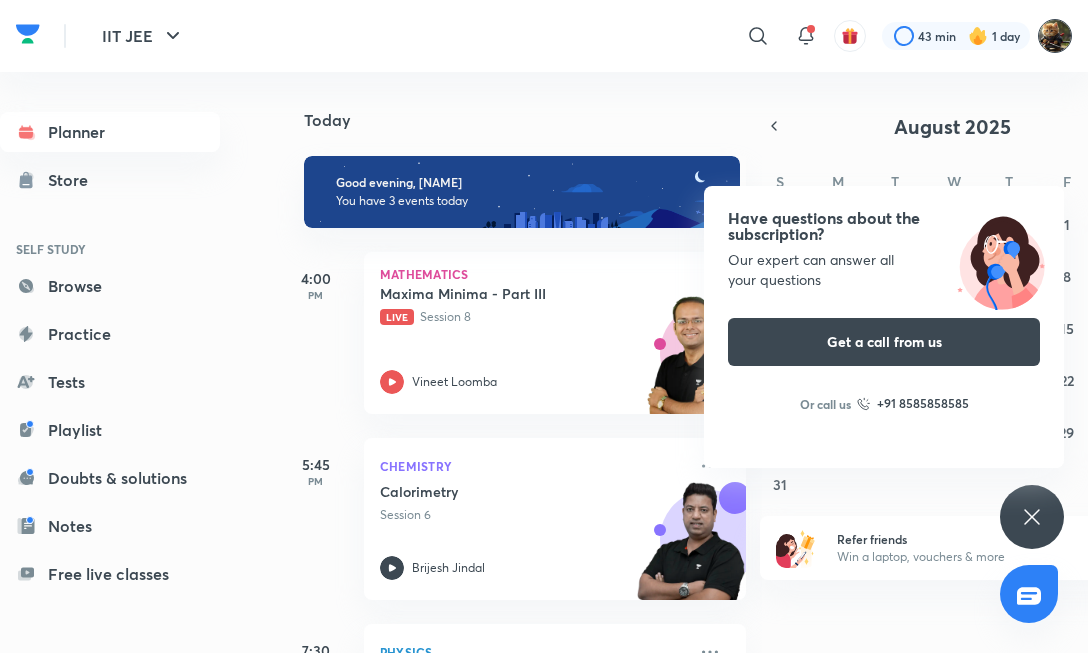 click at bounding box center (1055, 36) 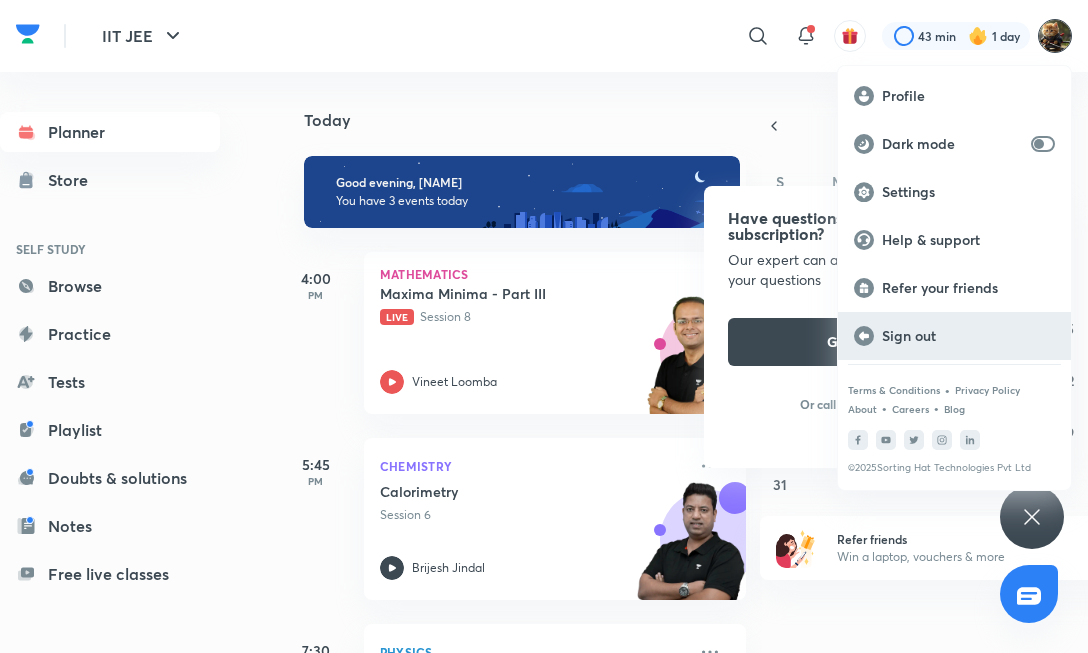 click on "Sign out" at bounding box center [954, 336] 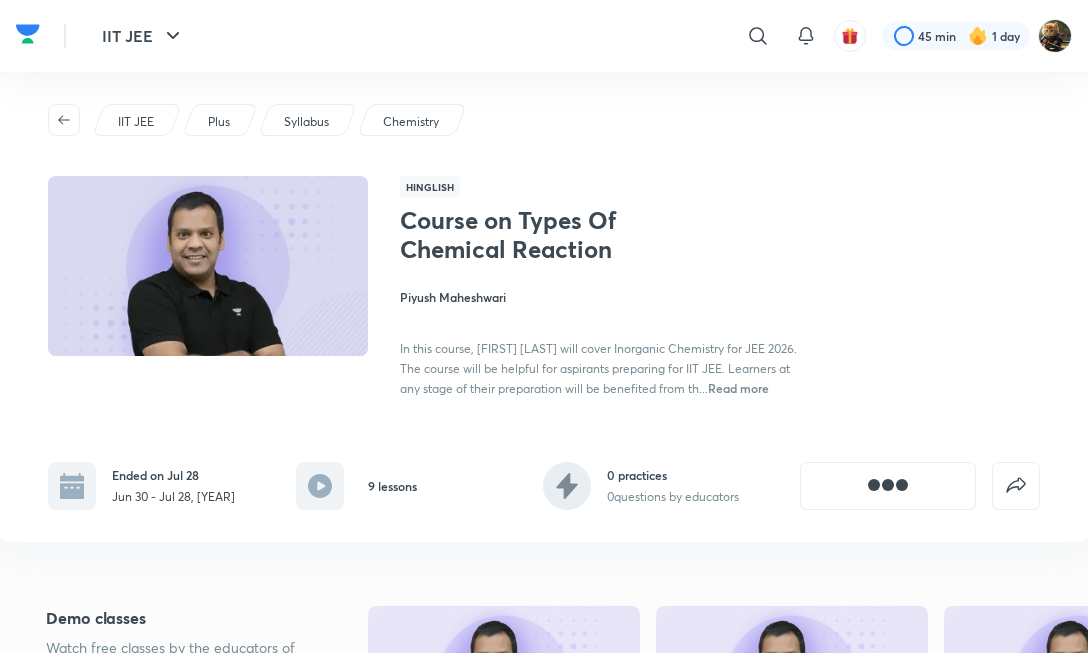 scroll, scrollTop: 0, scrollLeft: 0, axis: both 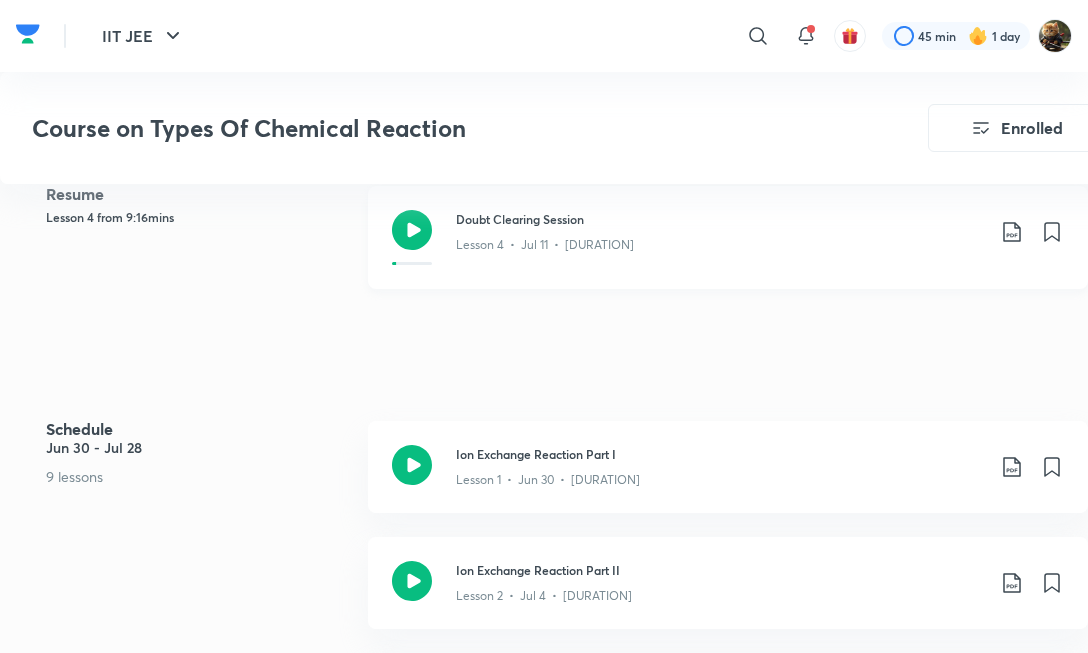 click on "Lesson 4  •  Jul 11  •  [DURATION]" at bounding box center [545, 245] 